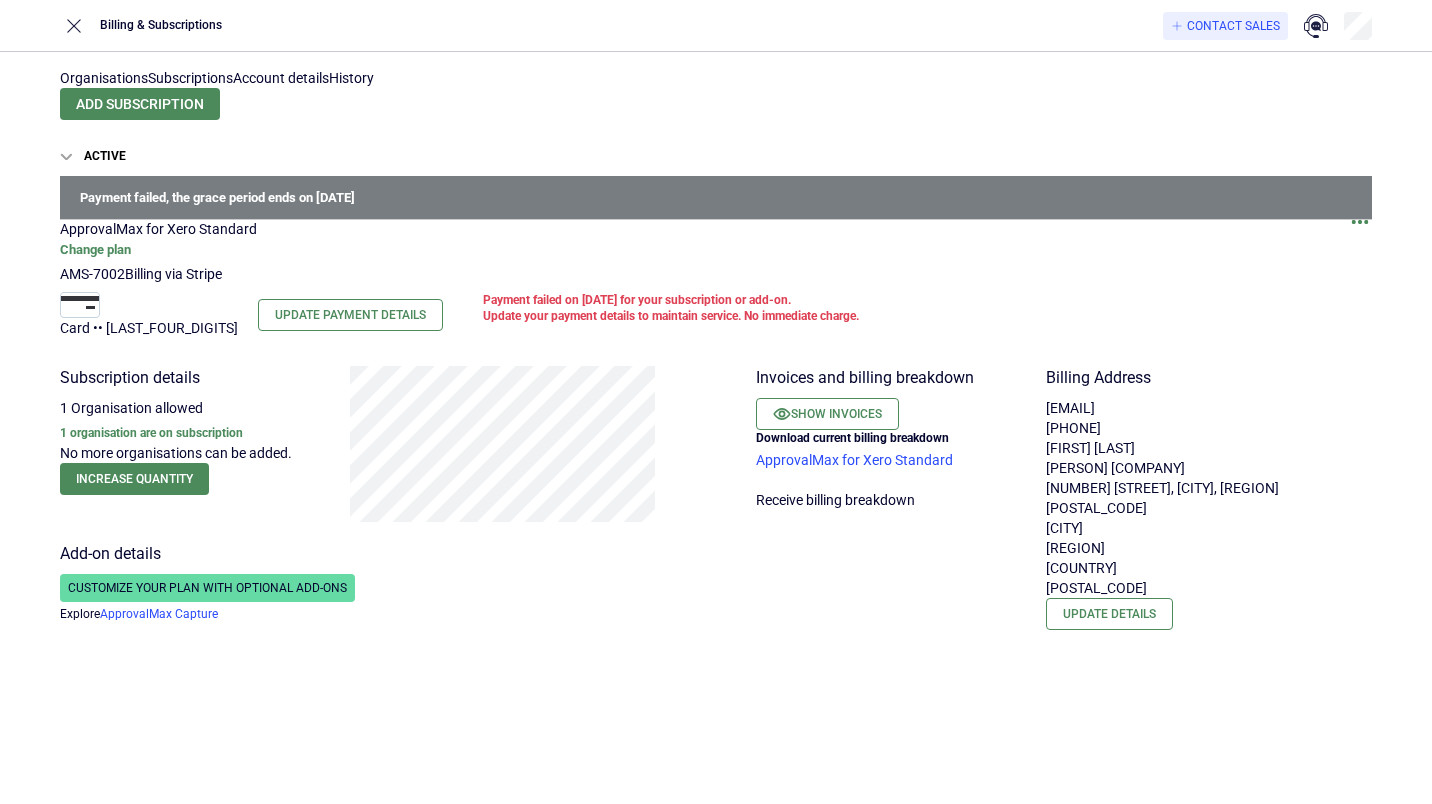 scroll, scrollTop: 0, scrollLeft: 0, axis: both 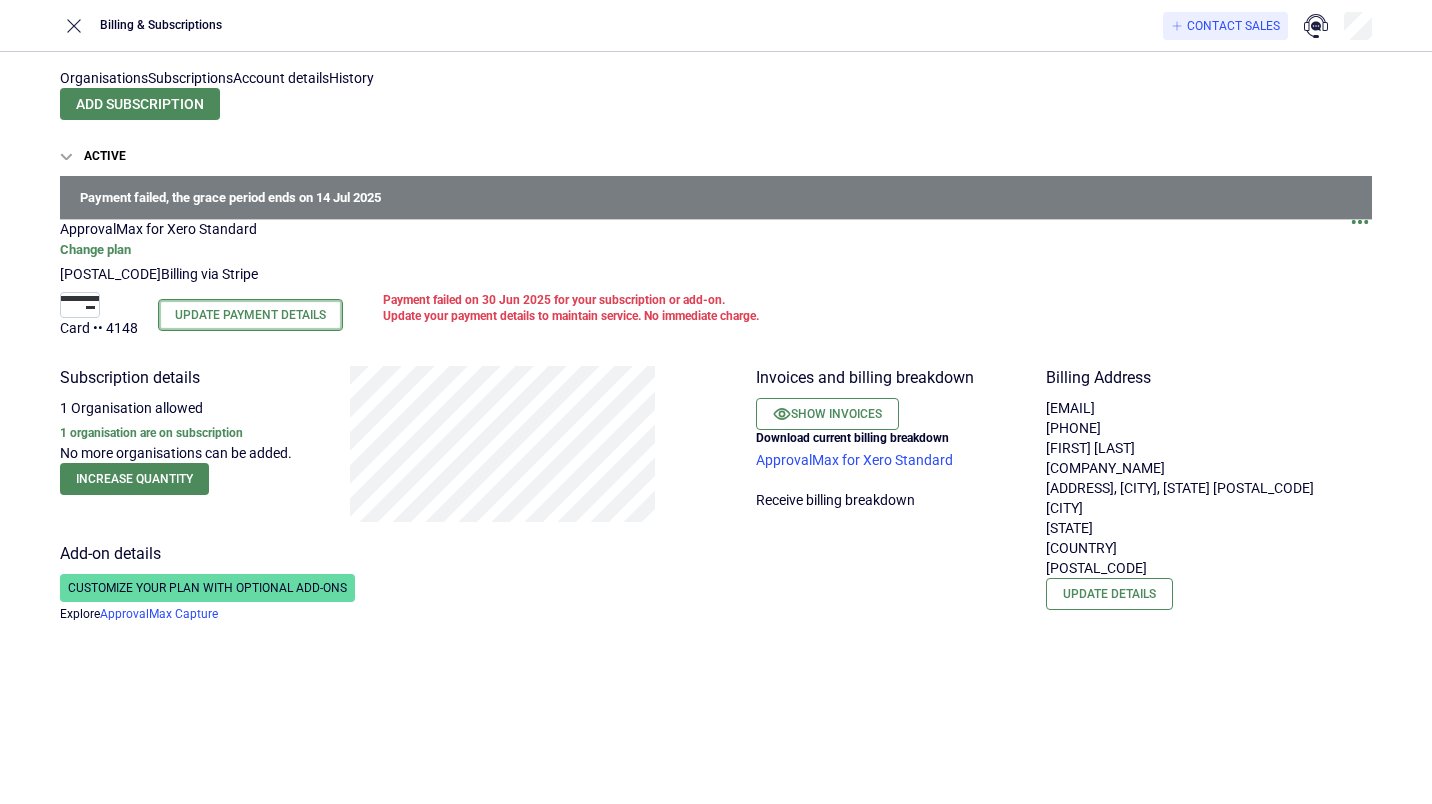 click on "Update Payment Details" at bounding box center [250, 315] 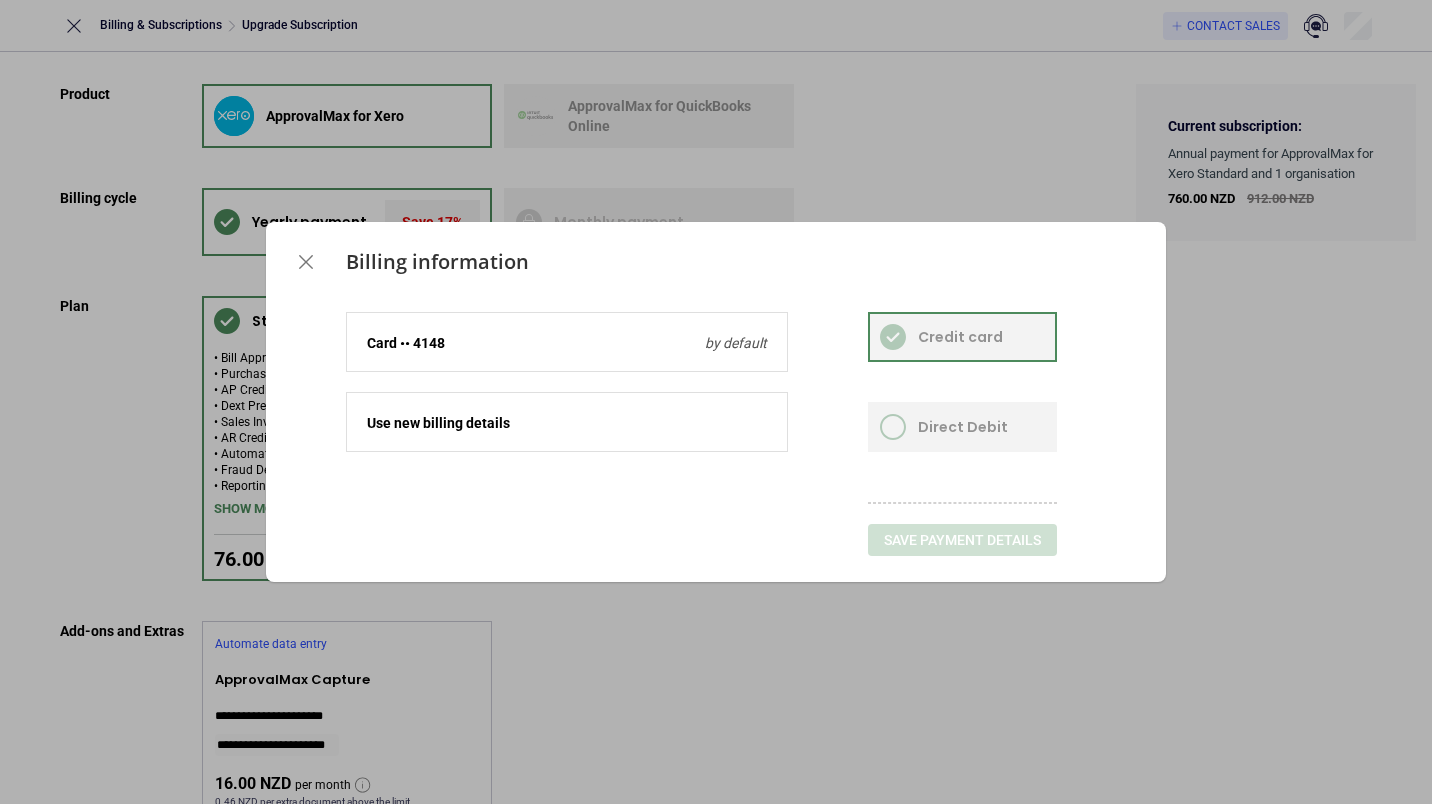 click on "Card •• 4148 by default" at bounding box center (567, 343) 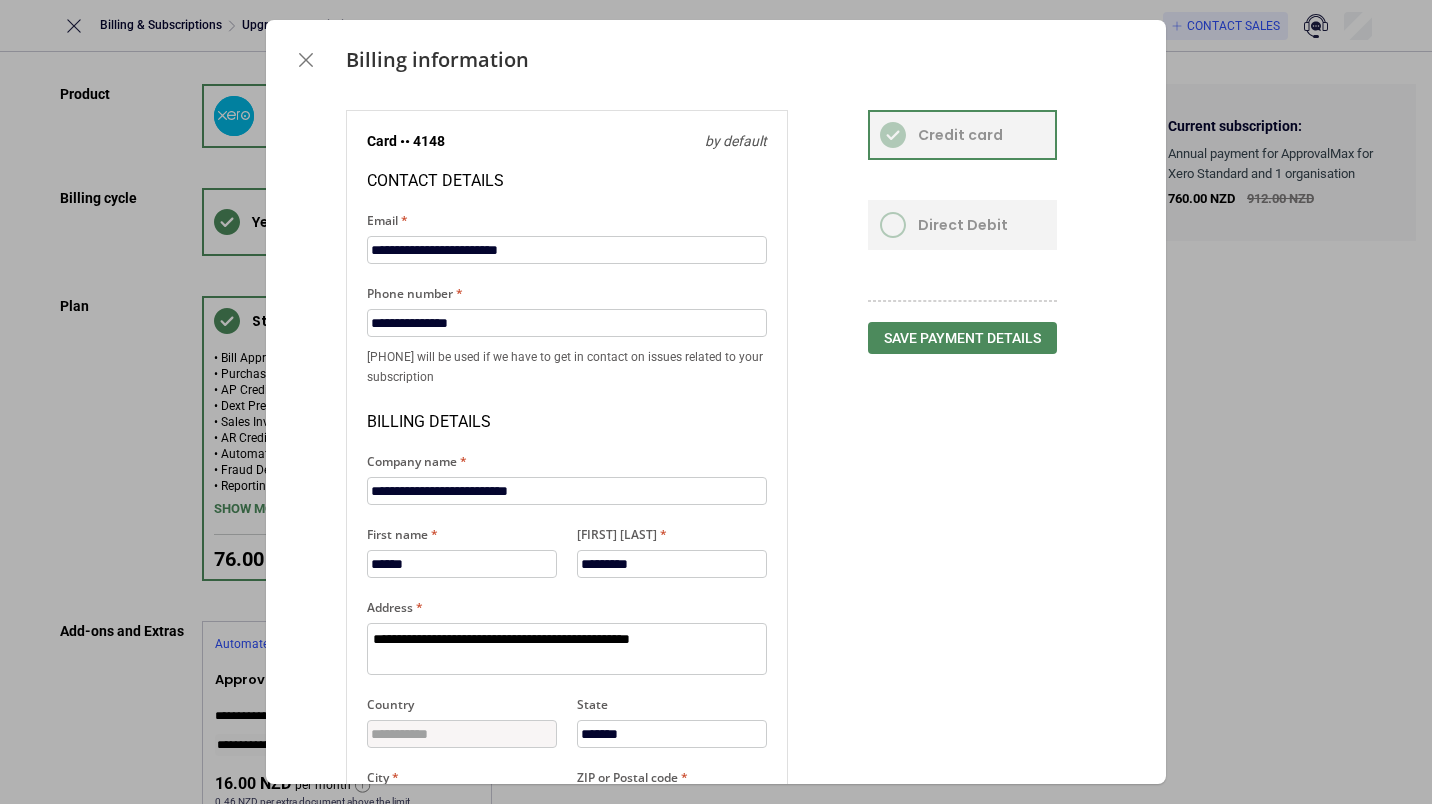 scroll, scrollTop: 100, scrollLeft: 0, axis: vertical 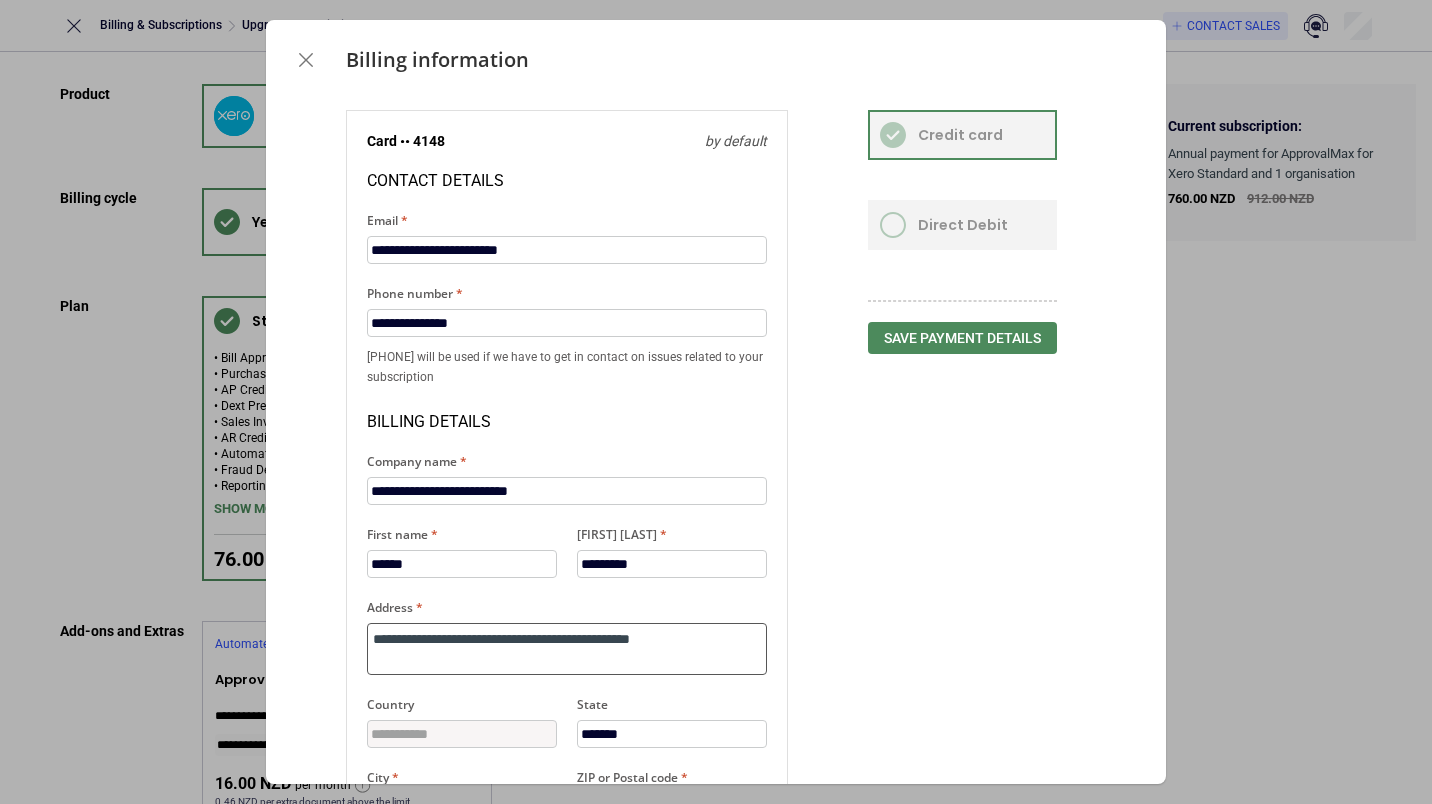 drag, startPoint x: 713, startPoint y: 530, endPoint x: 206, endPoint y: 555, distance: 507.616 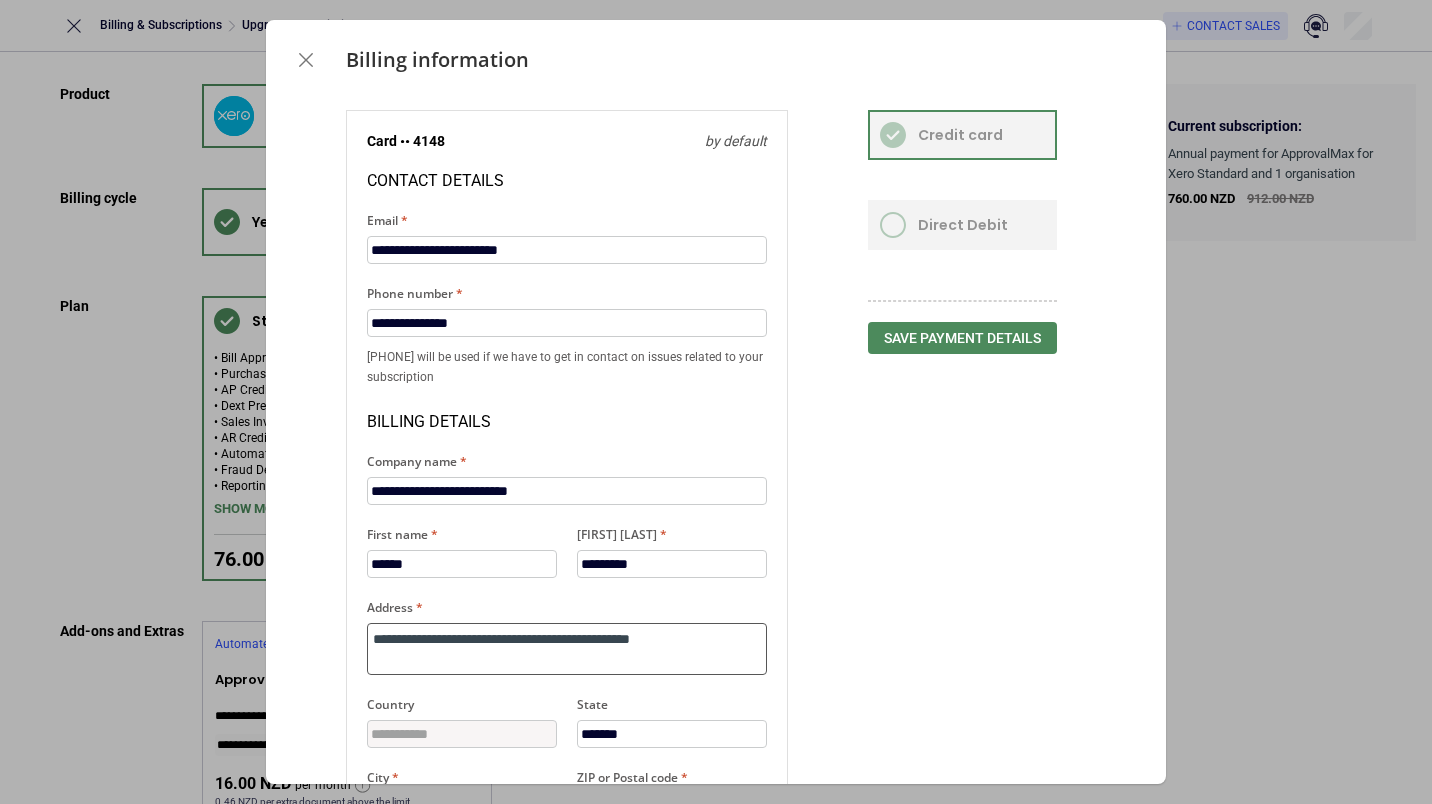 click on "**********" at bounding box center [716, 402] 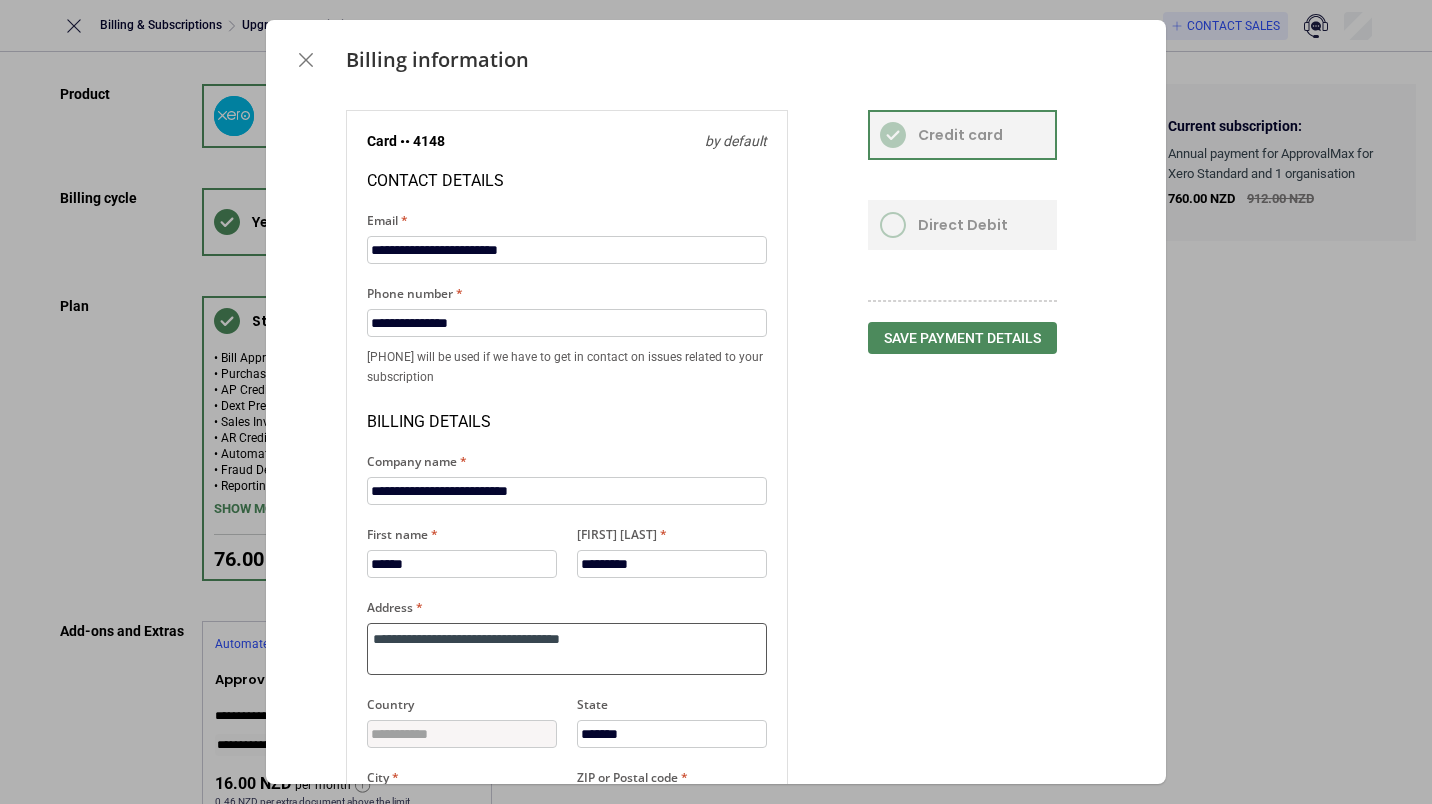 type on "**********" 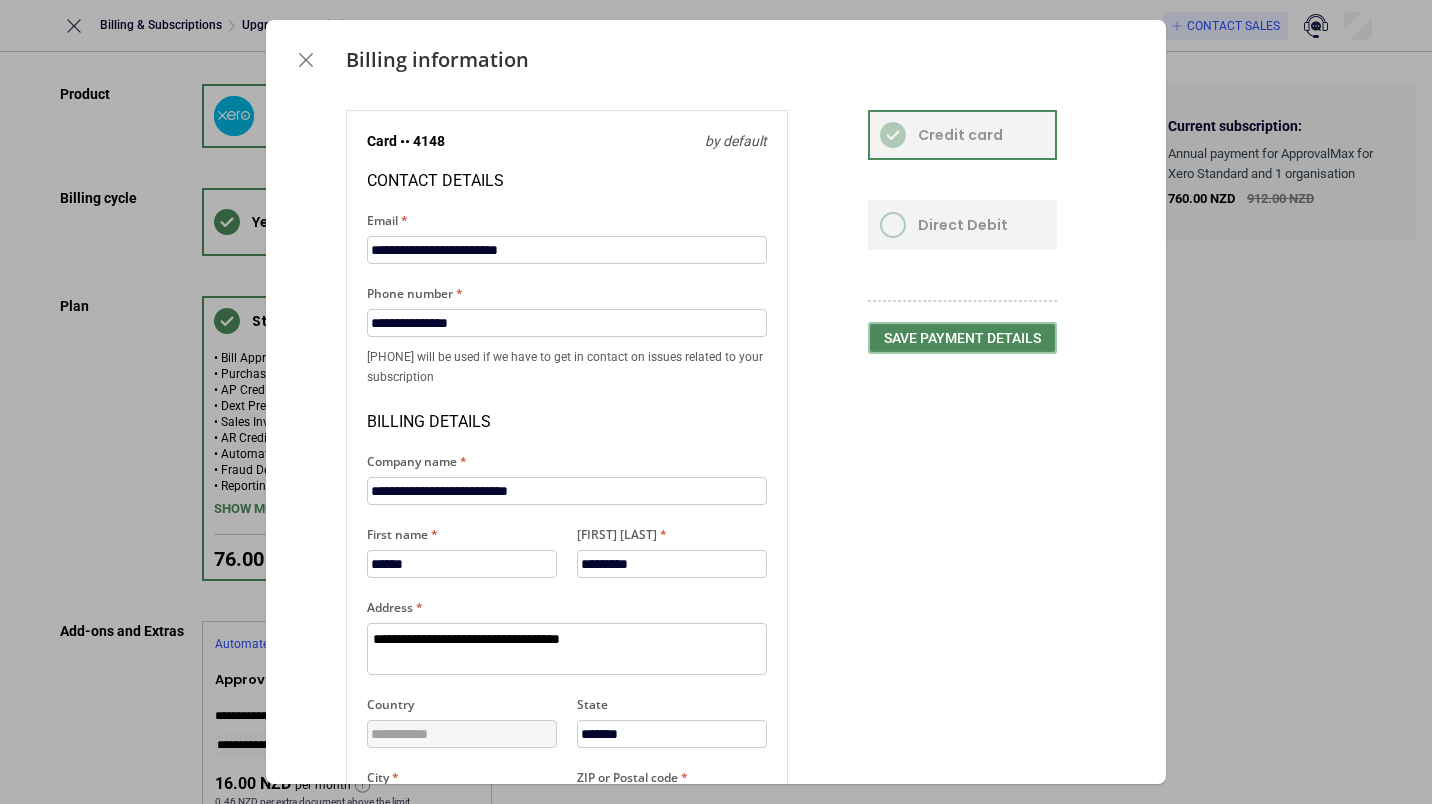 click on "Save payment details" at bounding box center (962, 338) 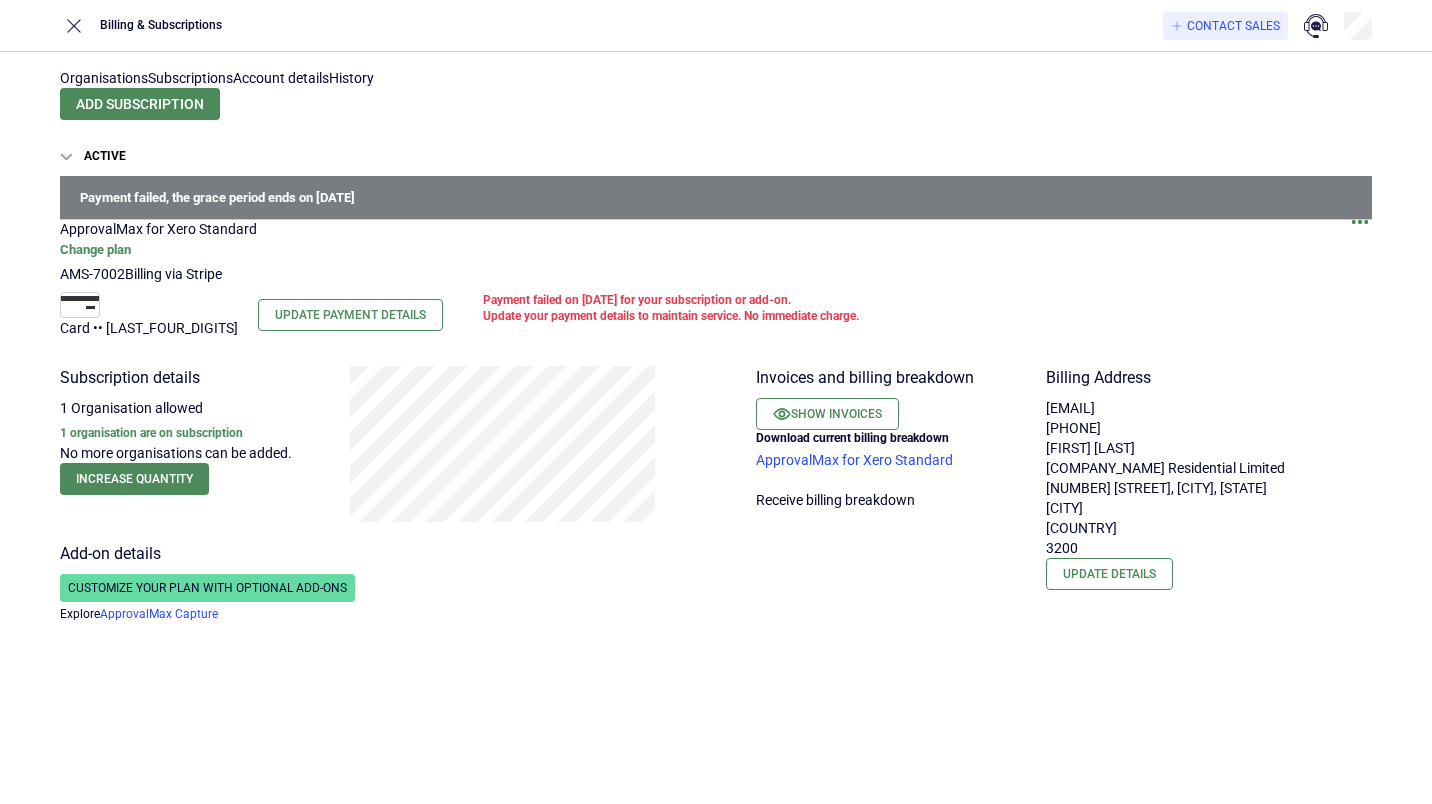 scroll, scrollTop: 0, scrollLeft: 0, axis: both 